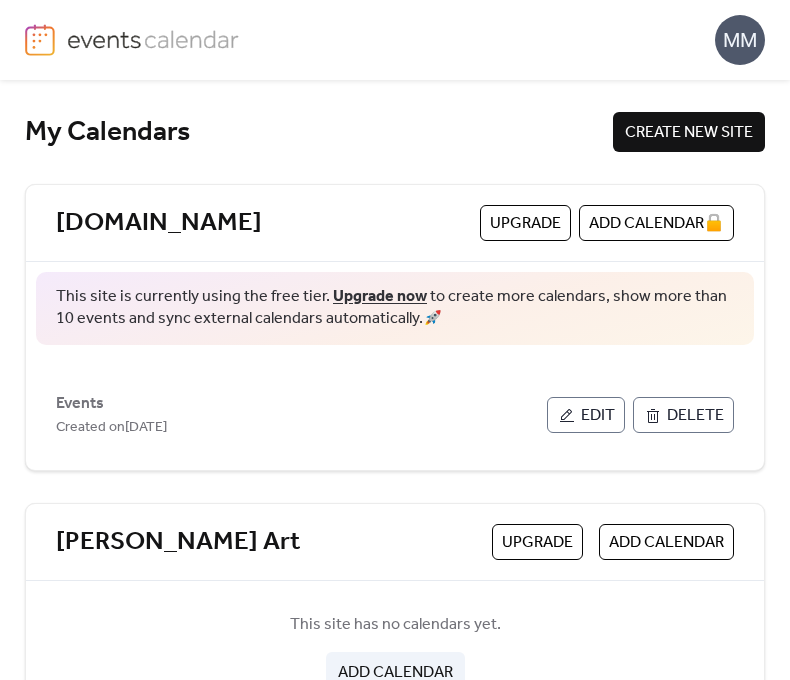 scroll, scrollTop: 0, scrollLeft: 0, axis: both 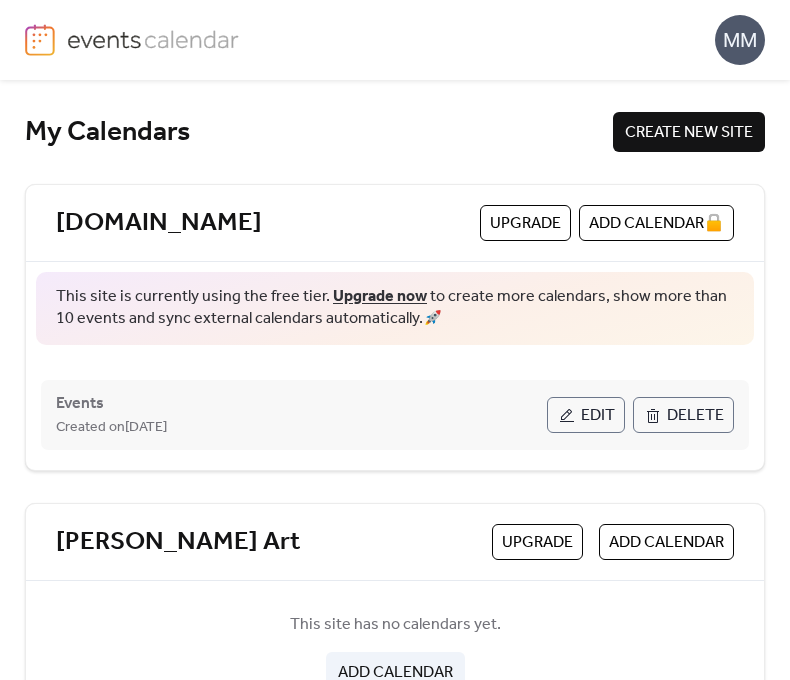 click on "Edit" at bounding box center (598, 416) 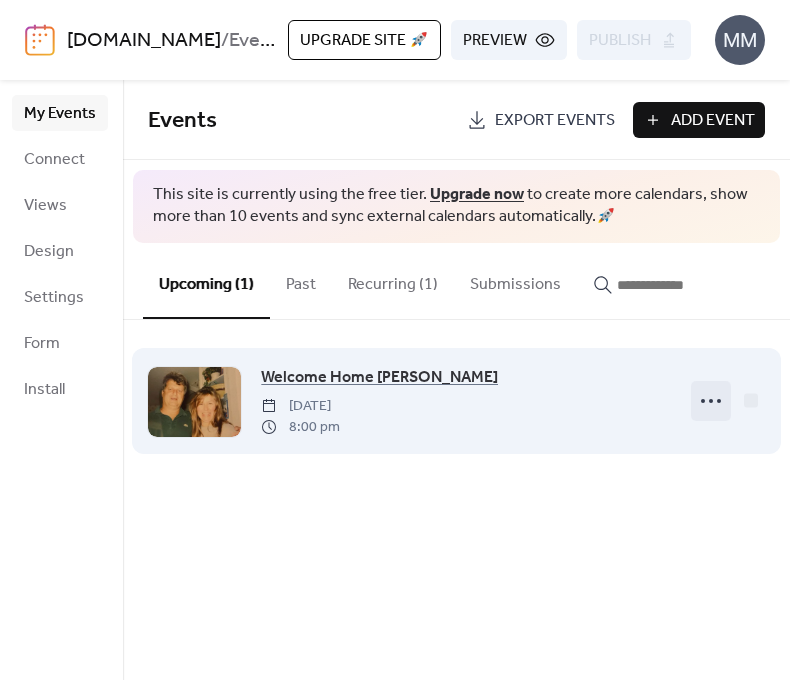 click 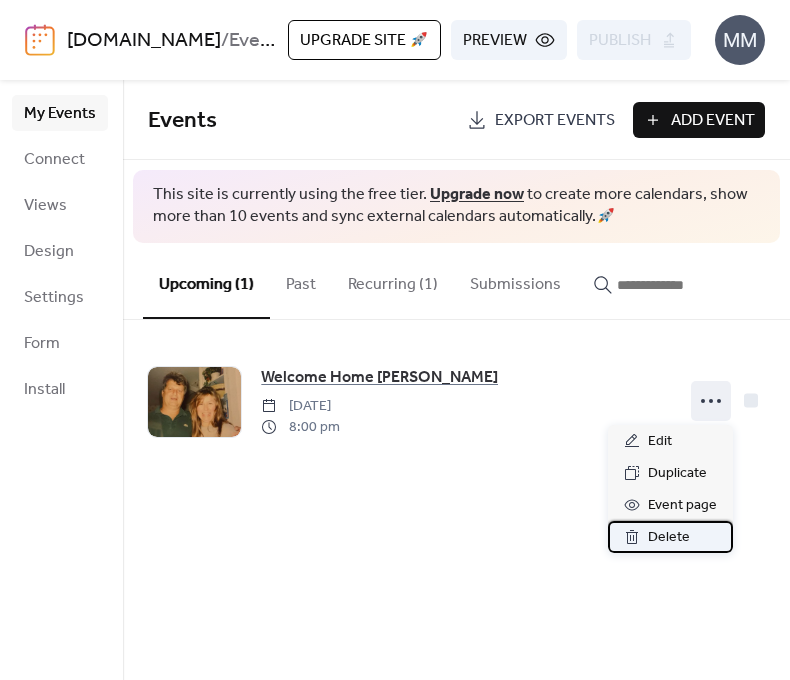 click on "Delete" at bounding box center [669, 538] 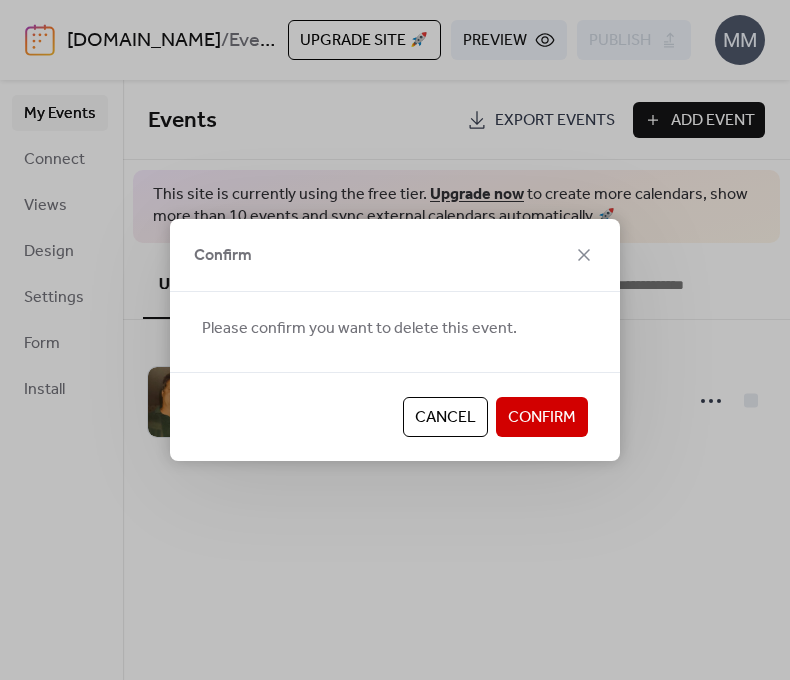 click on "Confirm" at bounding box center [542, 418] 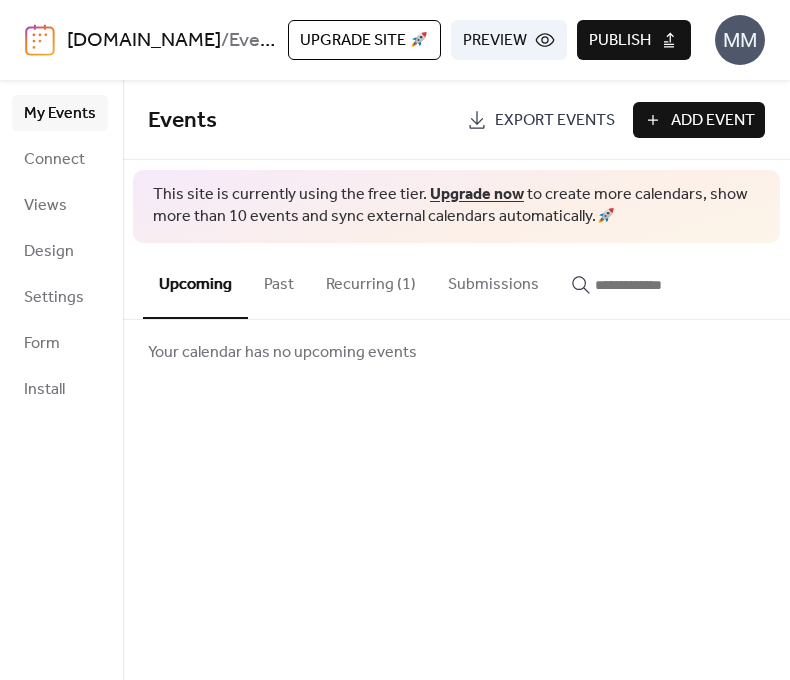 drag, startPoint x: 612, startPoint y: 39, endPoint x: 604, endPoint y: 49, distance: 12.806249 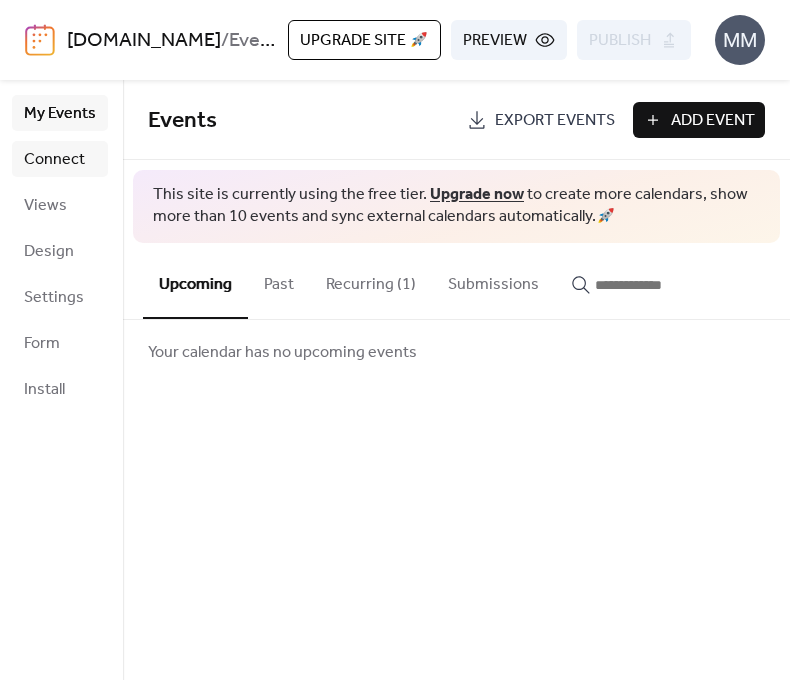 click on "Connect" at bounding box center (54, 160) 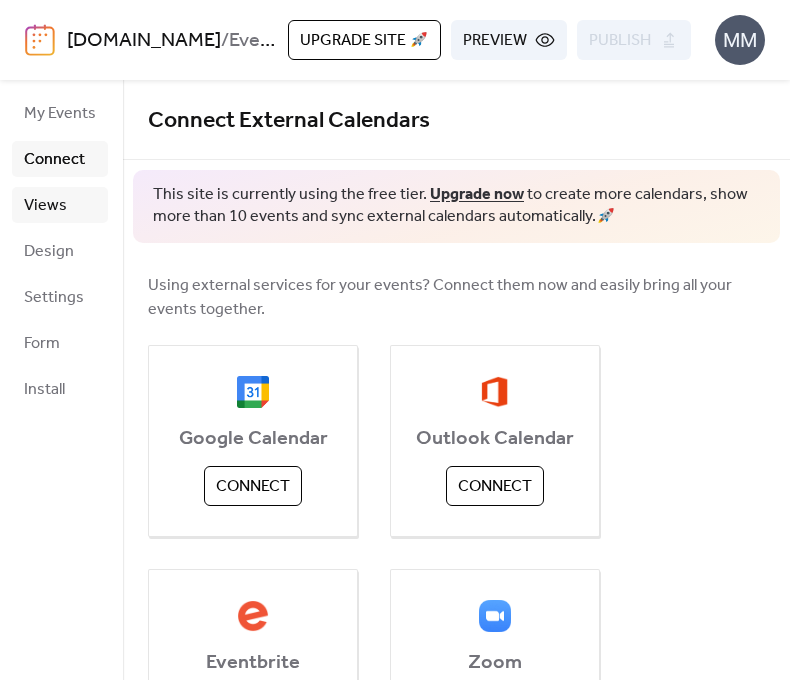 click on "Views" at bounding box center (45, 206) 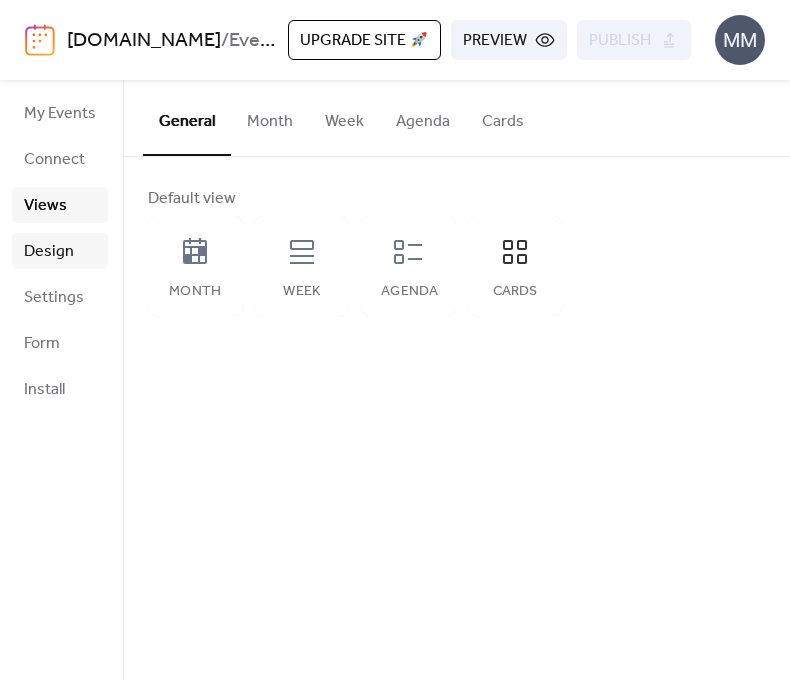 click on "Design" at bounding box center (49, 252) 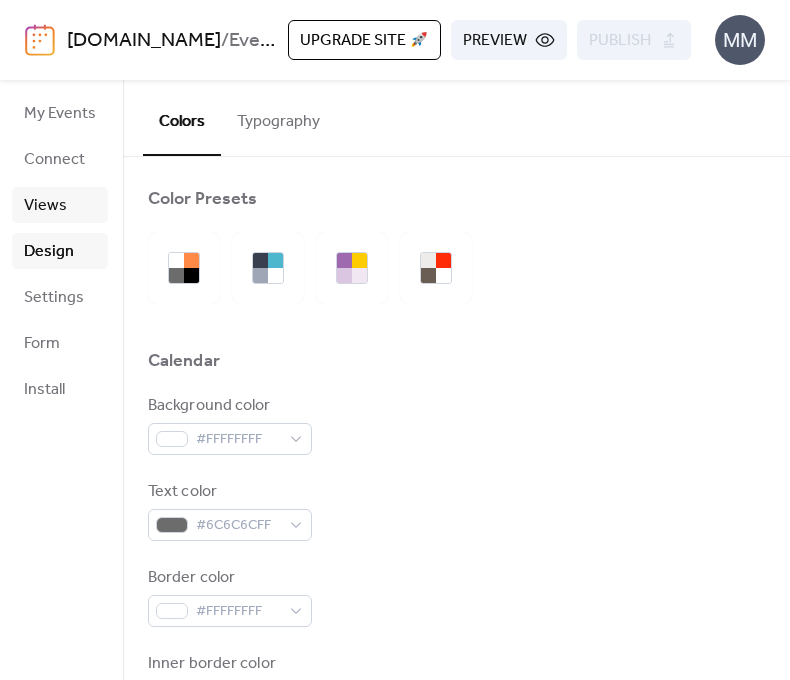 click on "Views" at bounding box center [45, 206] 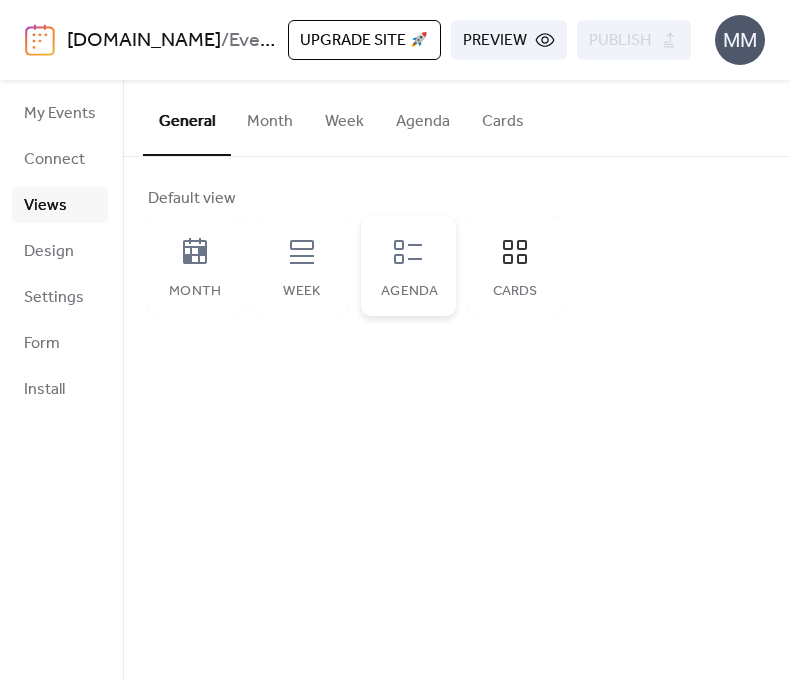 click on "Agenda" at bounding box center (408, 266) 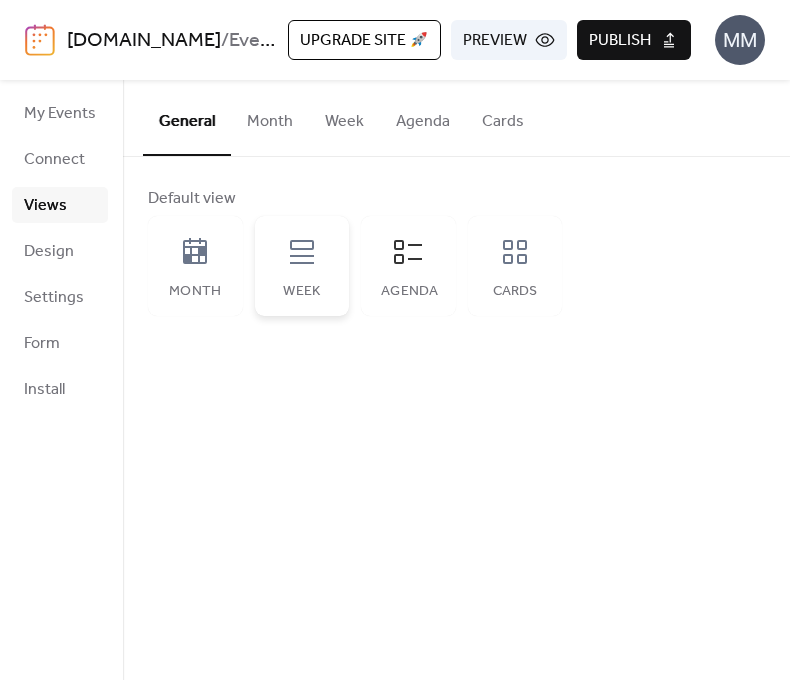 click 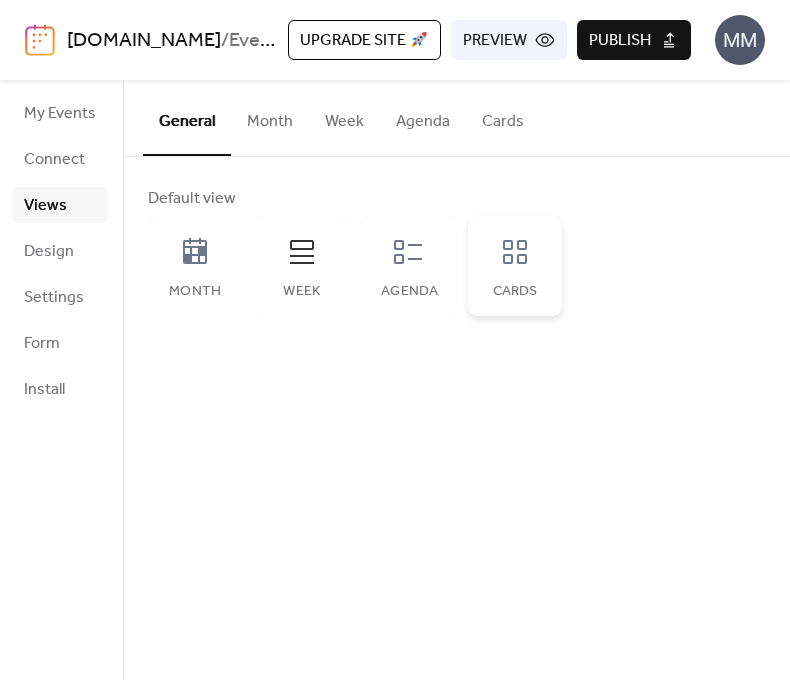 click 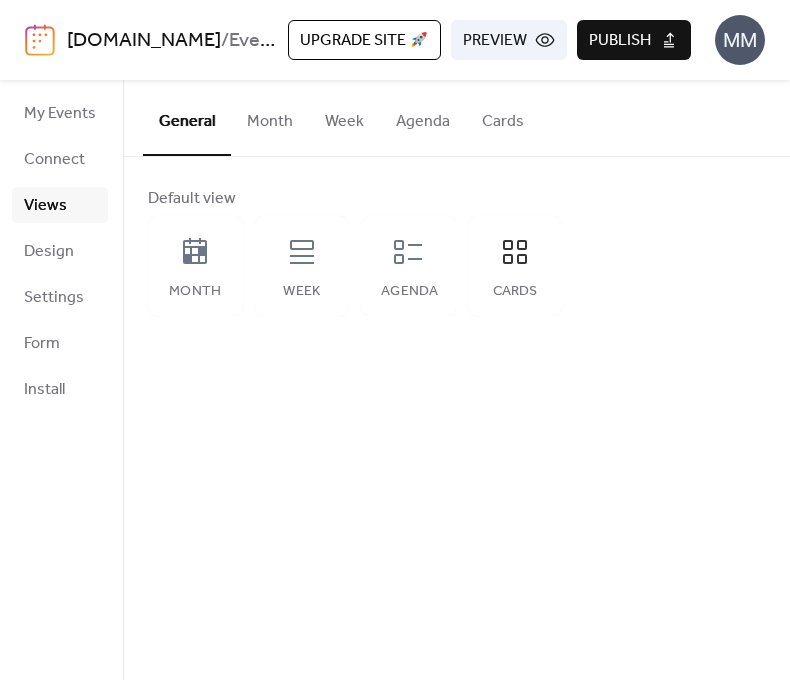click on "Publish" at bounding box center (620, 41) 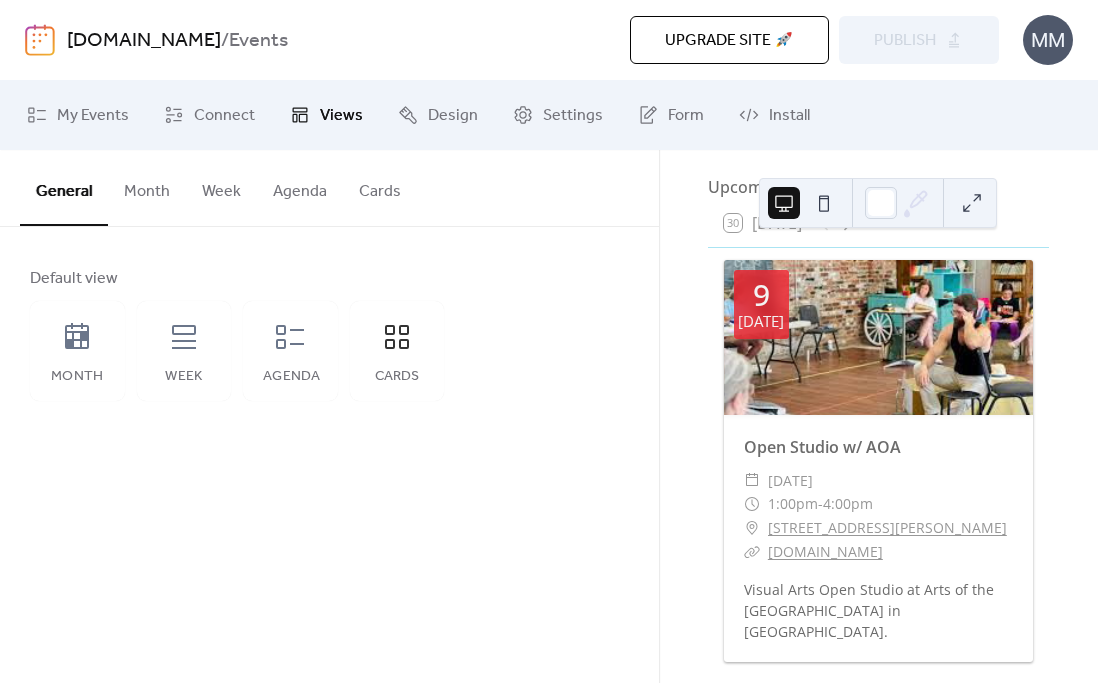 scroll, scrollTop: 94, scrollLeft: 0, axis: vertical 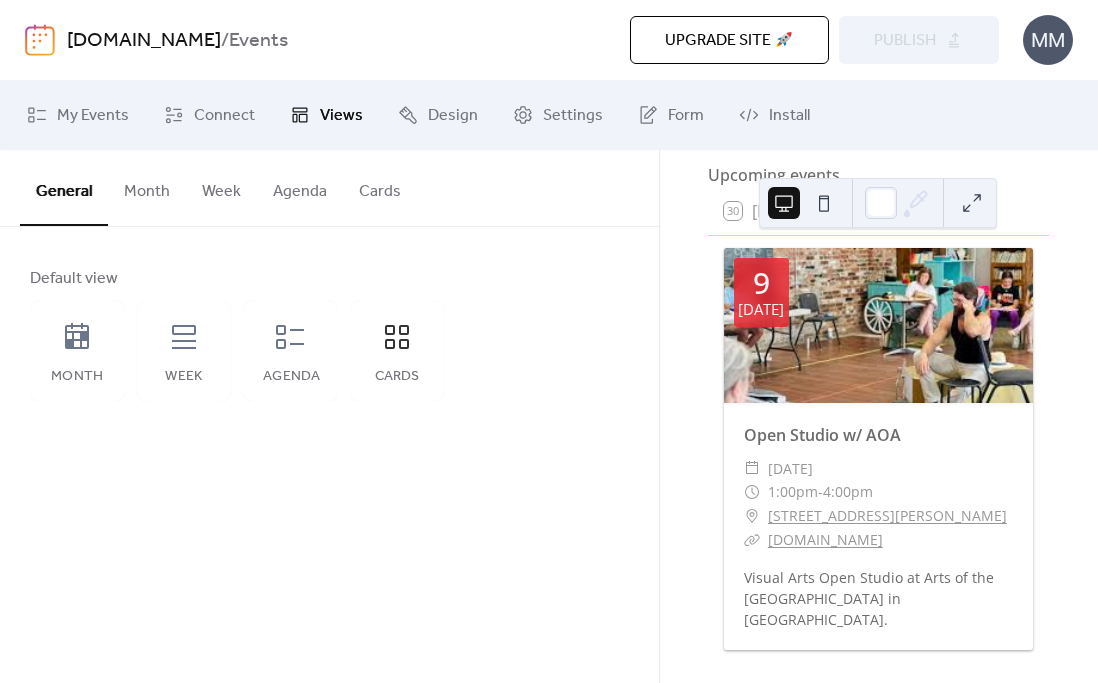 click at bounding box center (878, 325) 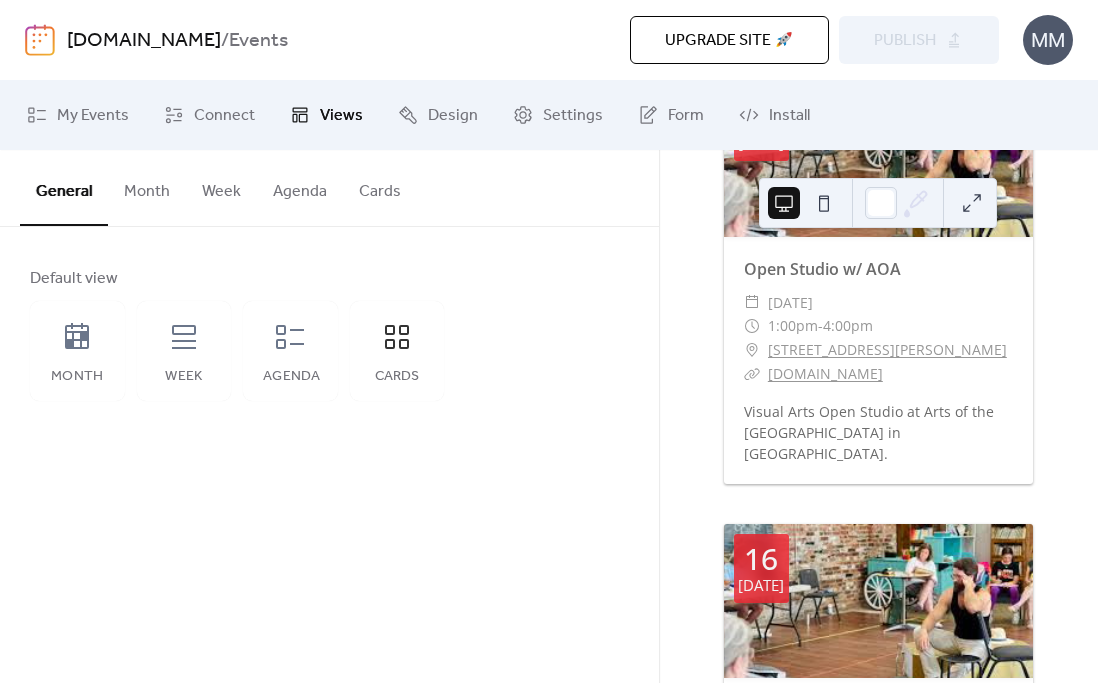 scroll, scrollTop: 335, scrollLeft: 0, axis: vertical 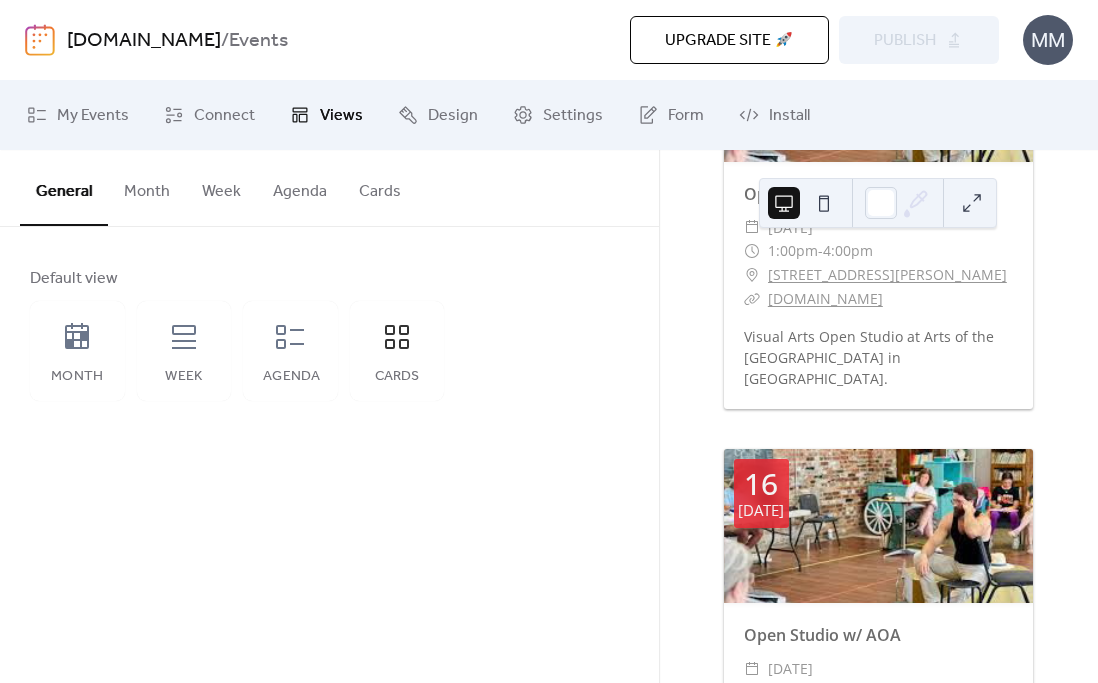 click at bounding box center (824, 203) 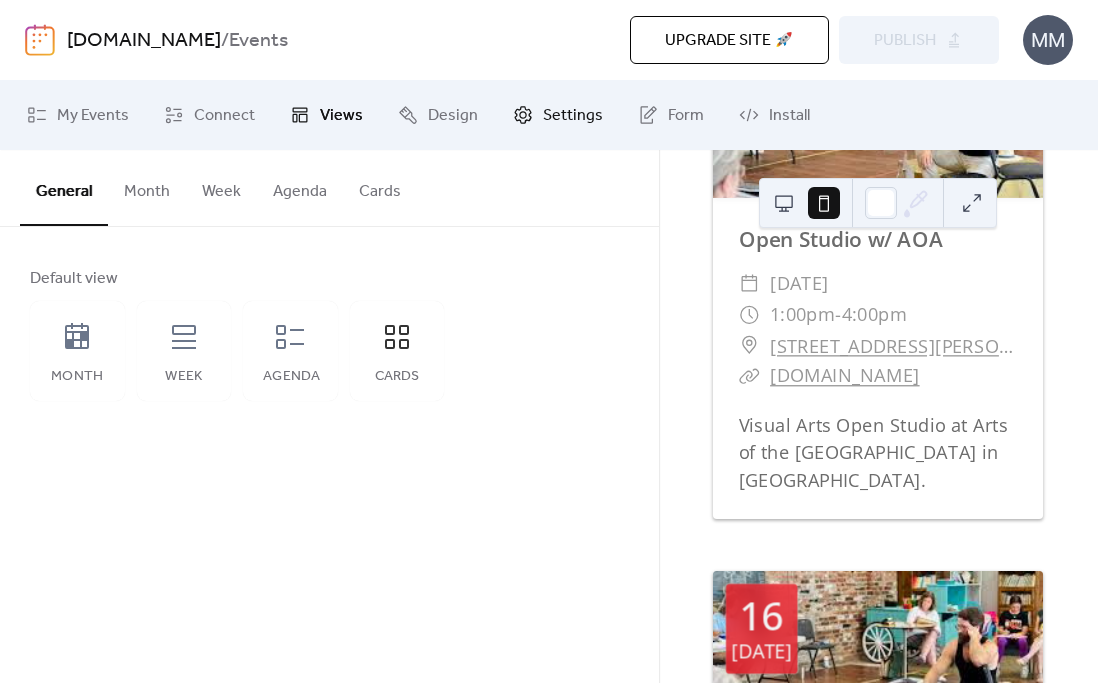 click on "Settings" at bounding box center [573, 116] 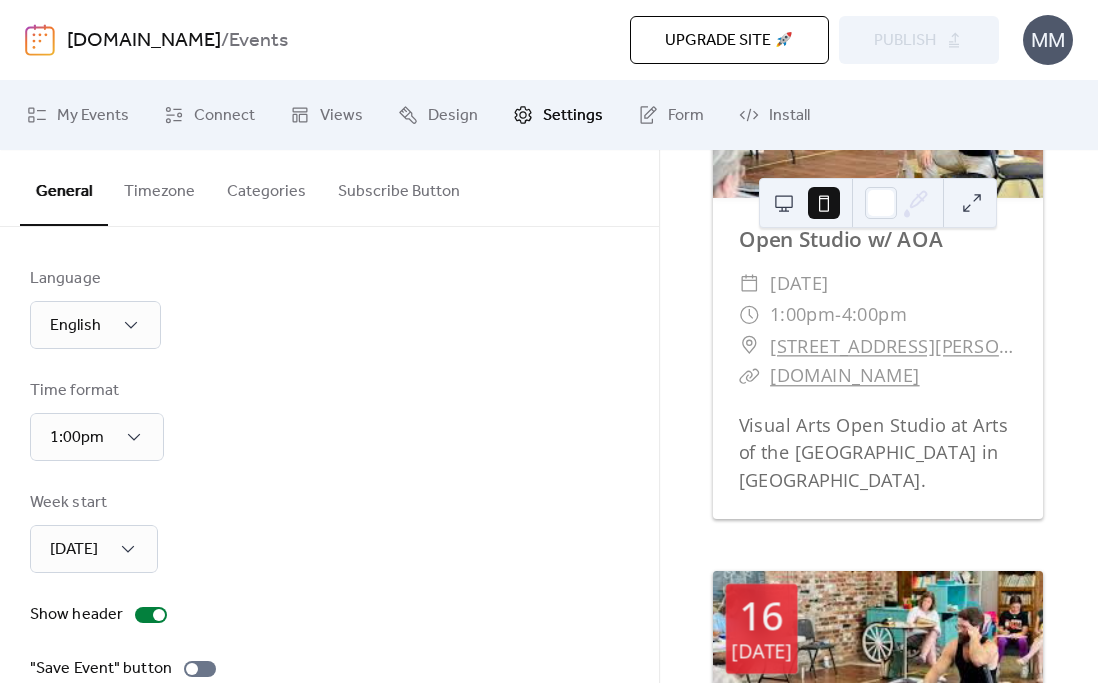 scroll, scrollTop: 0, scrollLeft: 0, axis: both 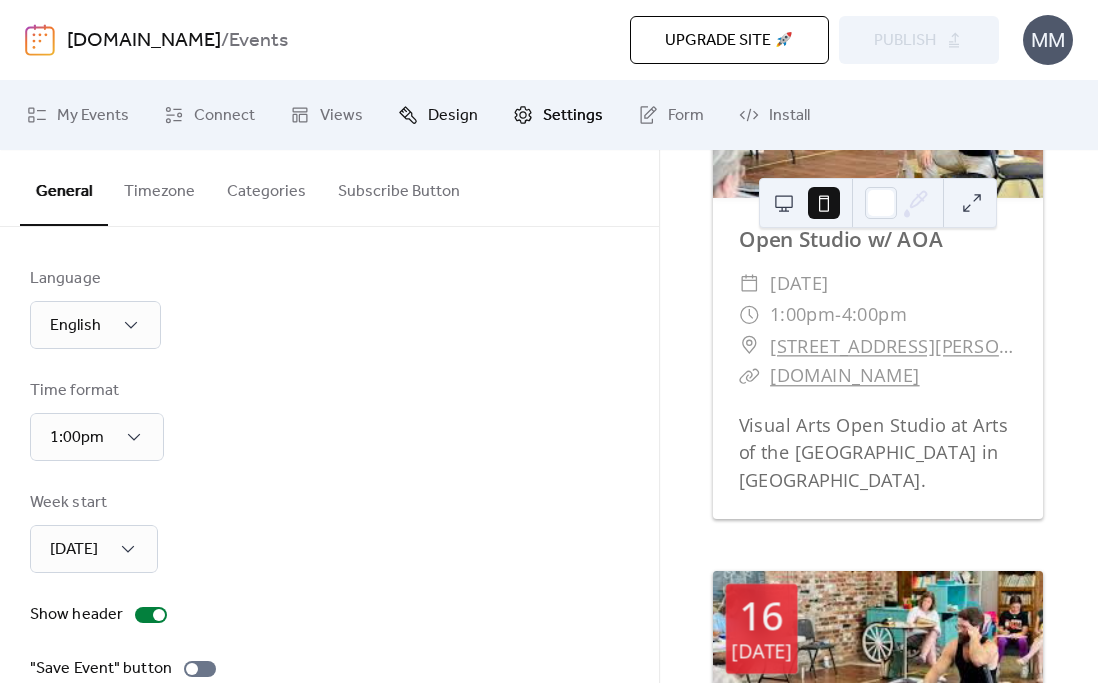 click on "Design" at bounding box center [438, 115] 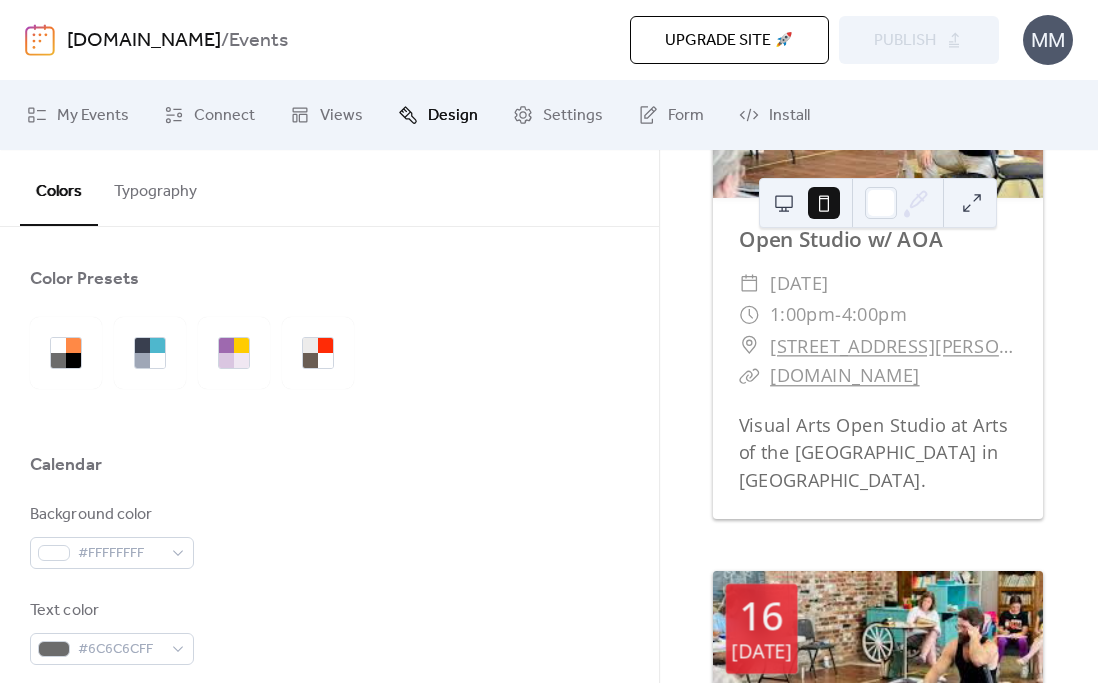 scroll, scrollTop: 0, scrollLeft: 0, axis: both 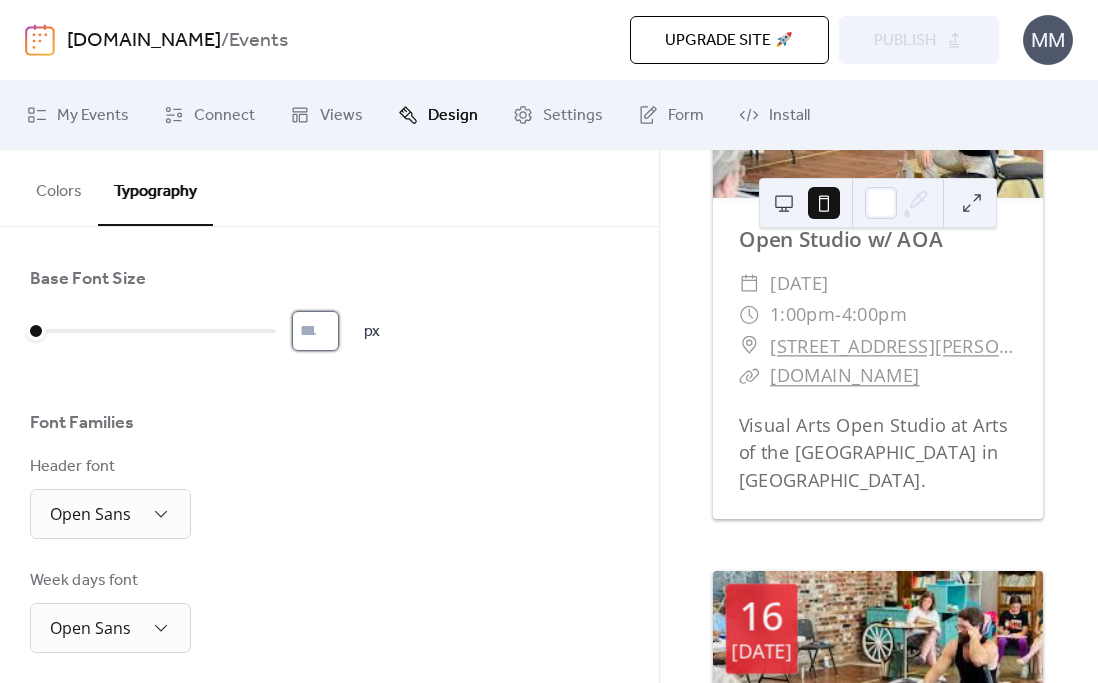 click on "*" at bounding box center (315, 331) 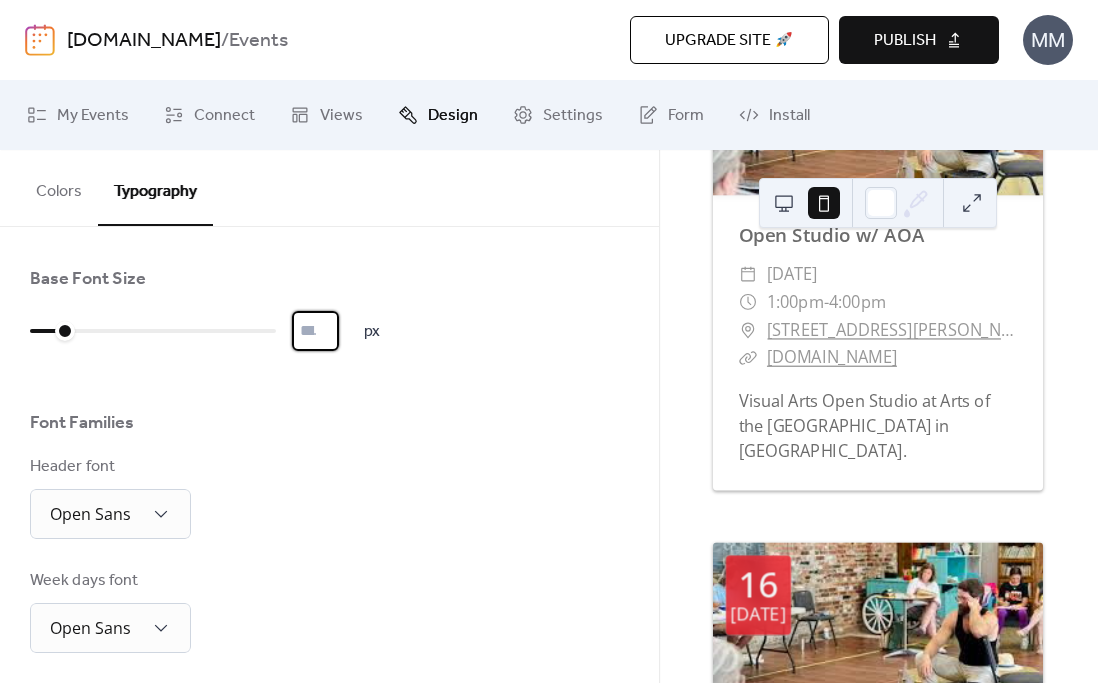 click on "**" at bounding box center [315, 331] 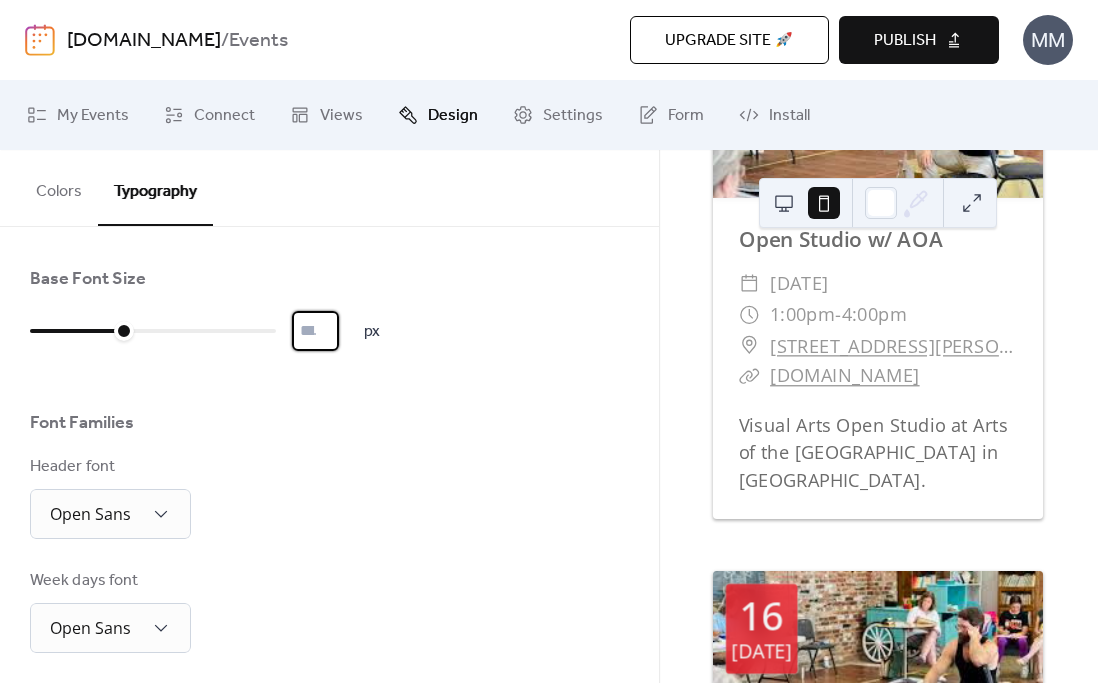 click on "**" at bounding box center (315, 331) 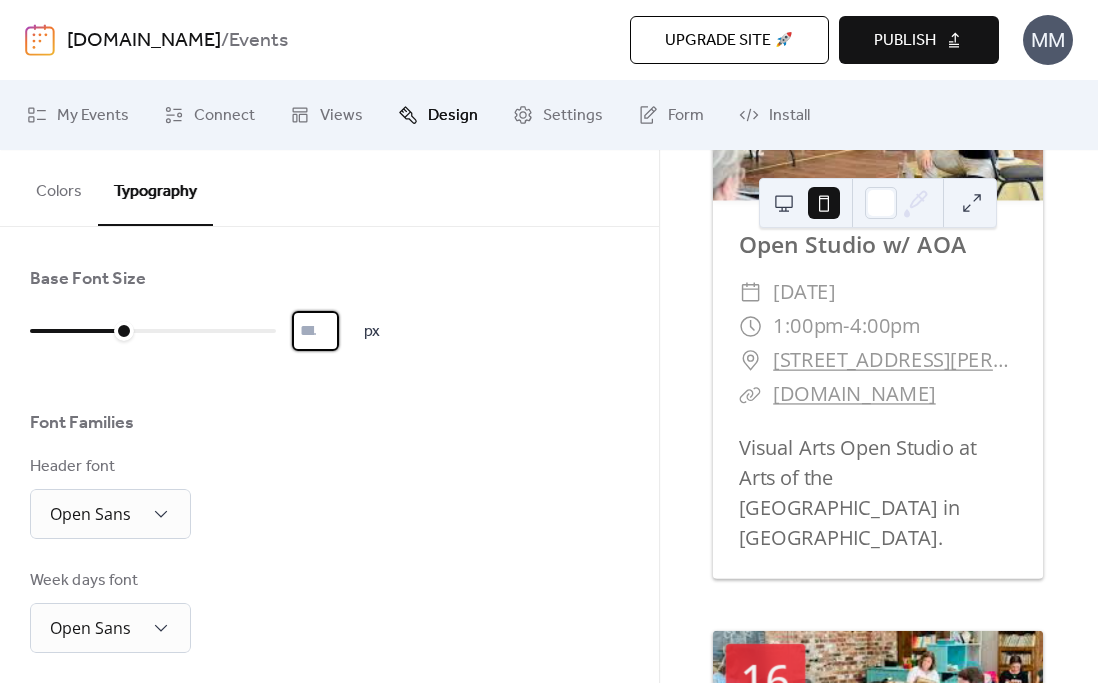 type on "**" 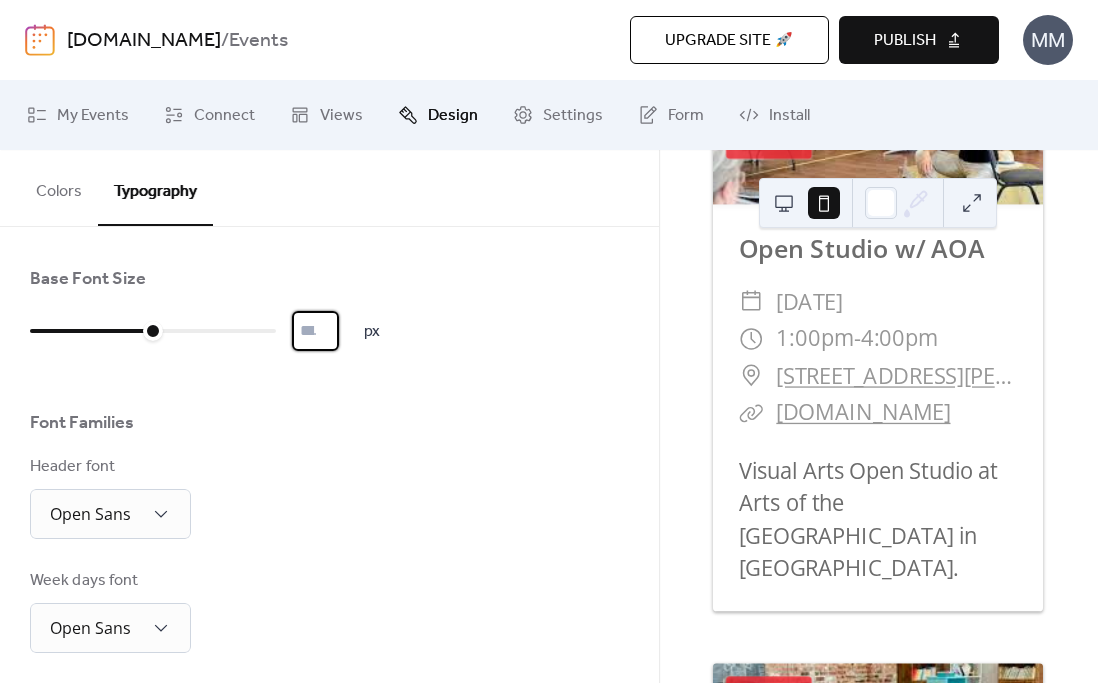 scroll, scrollTop: 0, scrollLeft: 0, axis: both 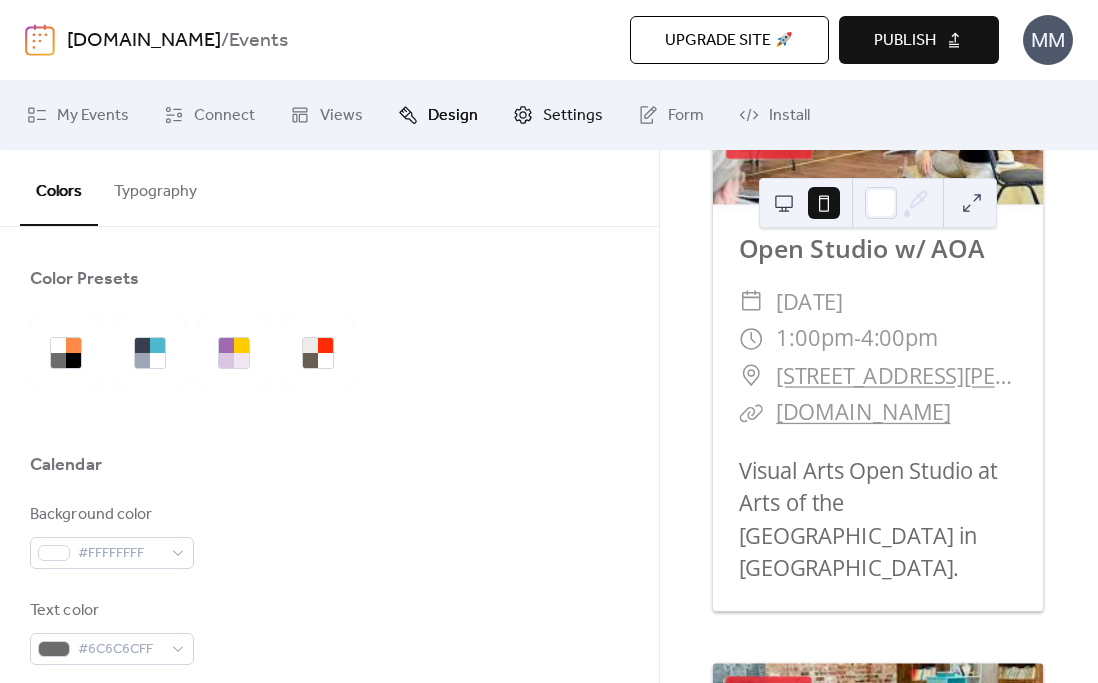 click on "Settings" at bounding box center (558, 115) 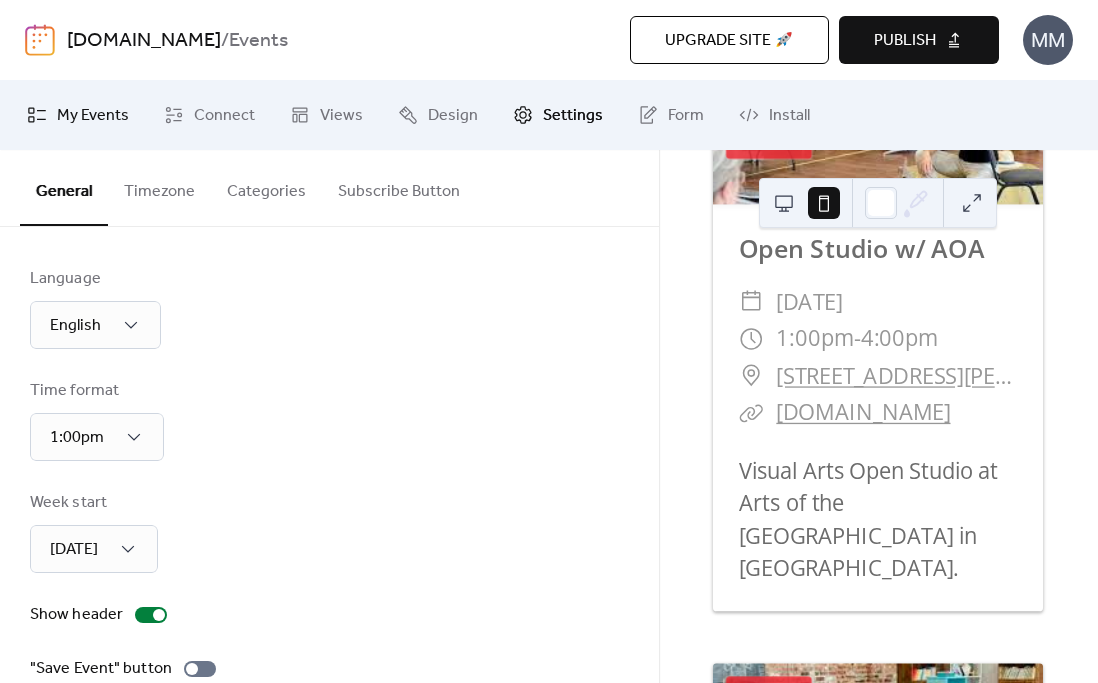 click on "My Events" at bounding box center (93, 116) 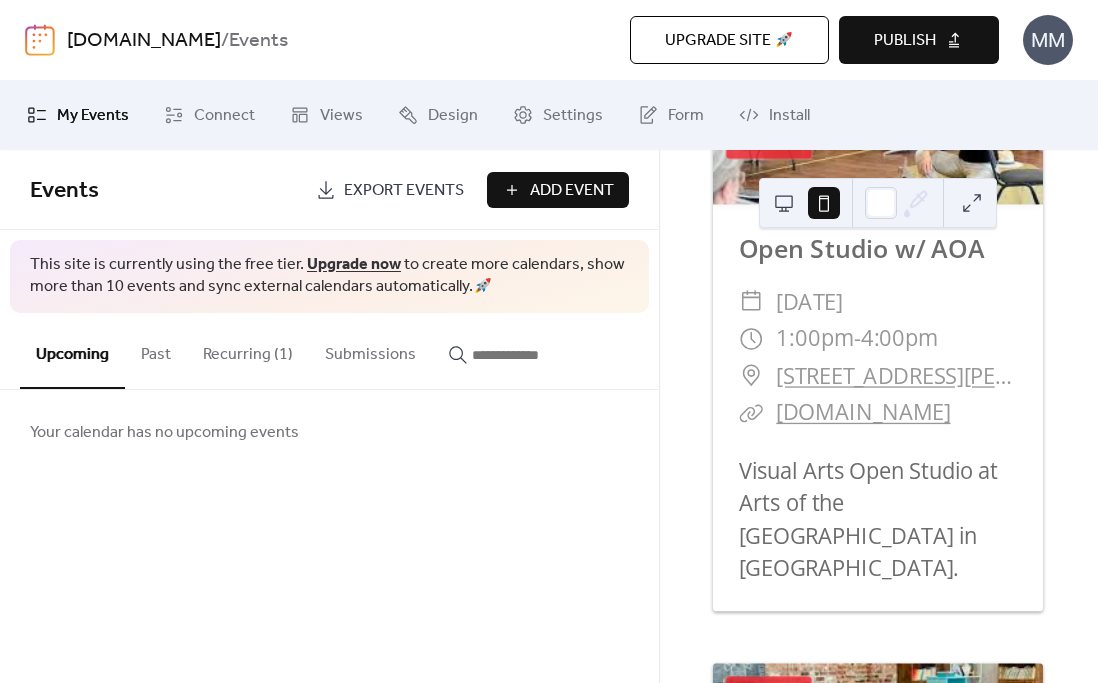click on "Recurring  (1)" at bounding box center [248, 350] 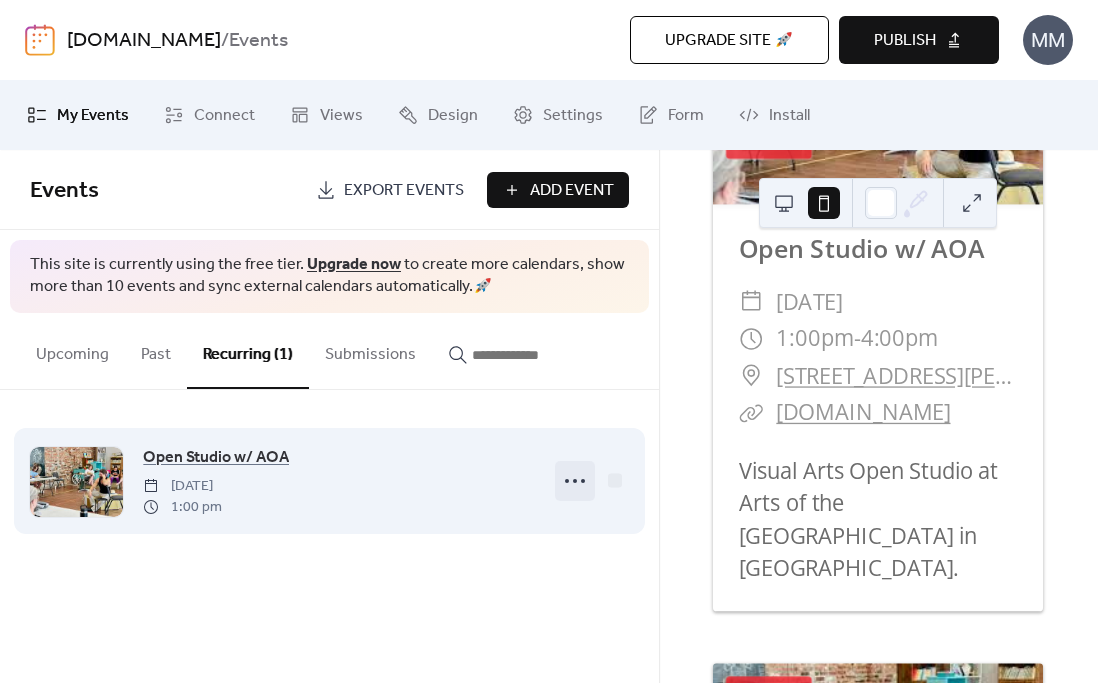 click 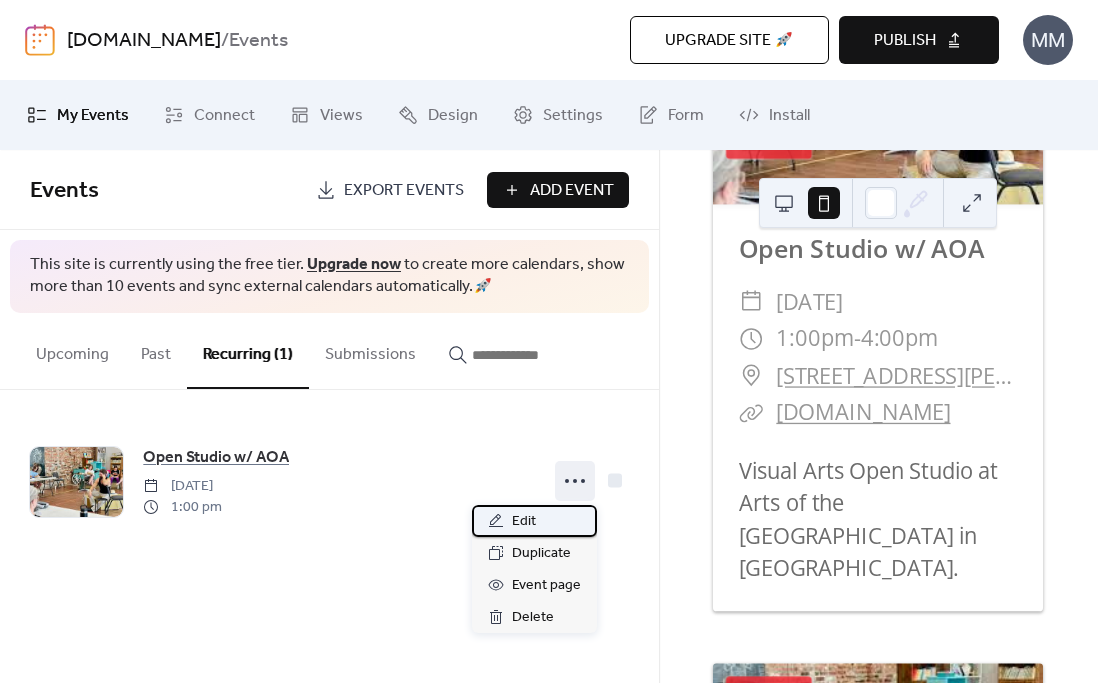 click on "Edit" at bounding box center (524, 522) 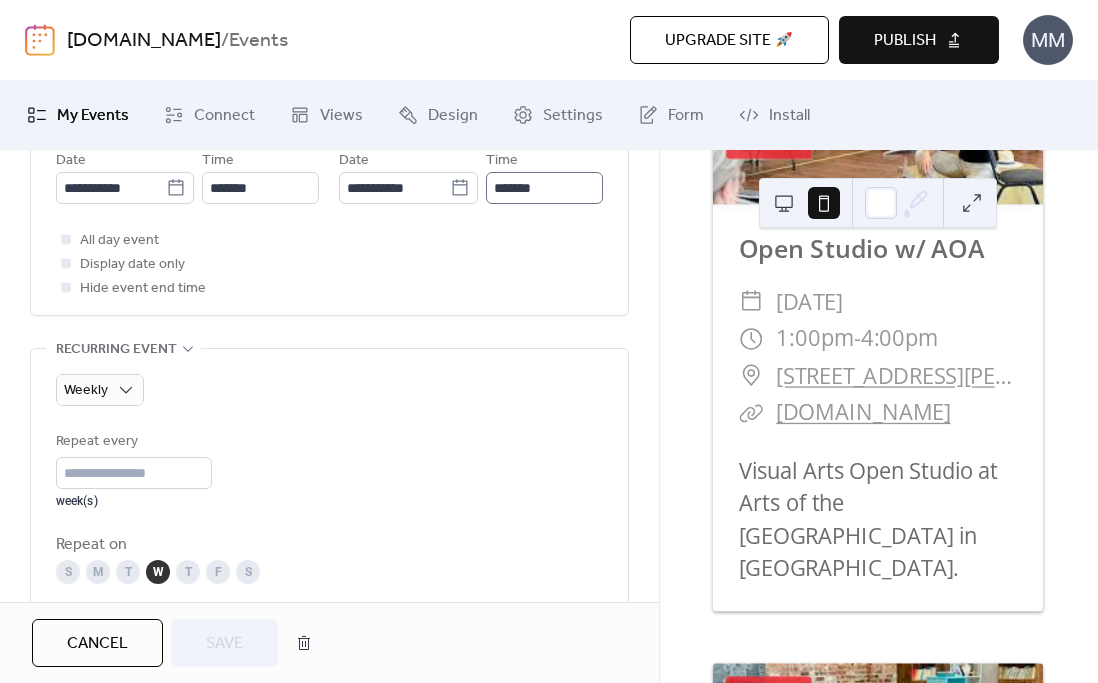 scroll, scrollTop: 749, scrollLeft: 0, axis: vertical 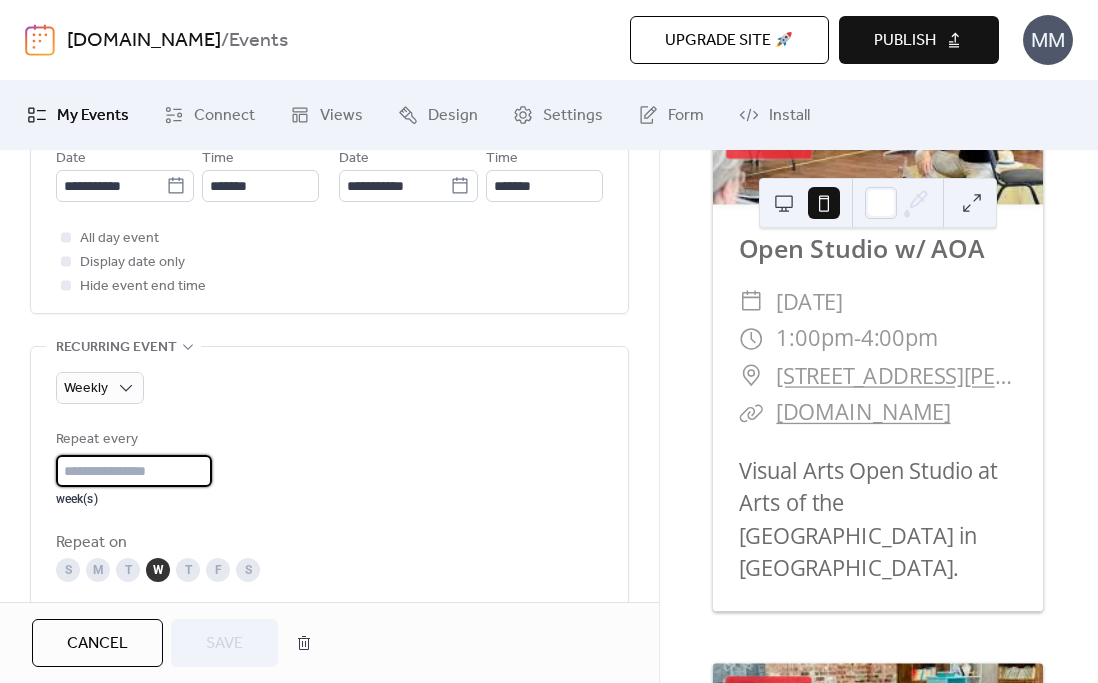 click on "*" at bounding box center [134, 471] 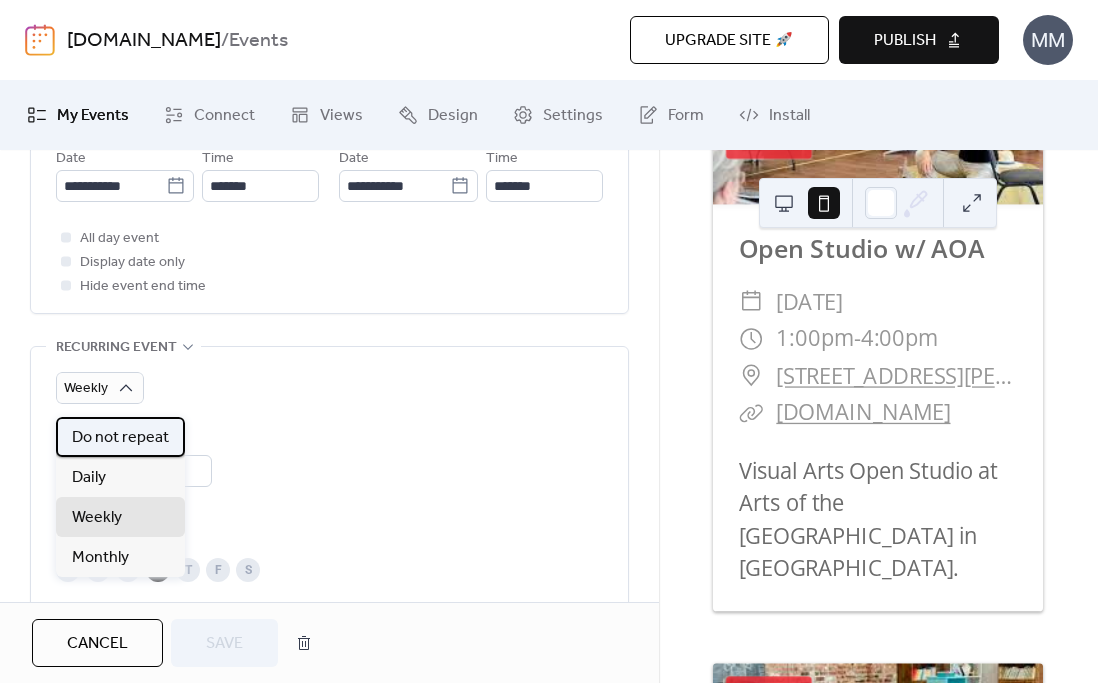 click on "Do not repeat" at bounding box center [120, 438] 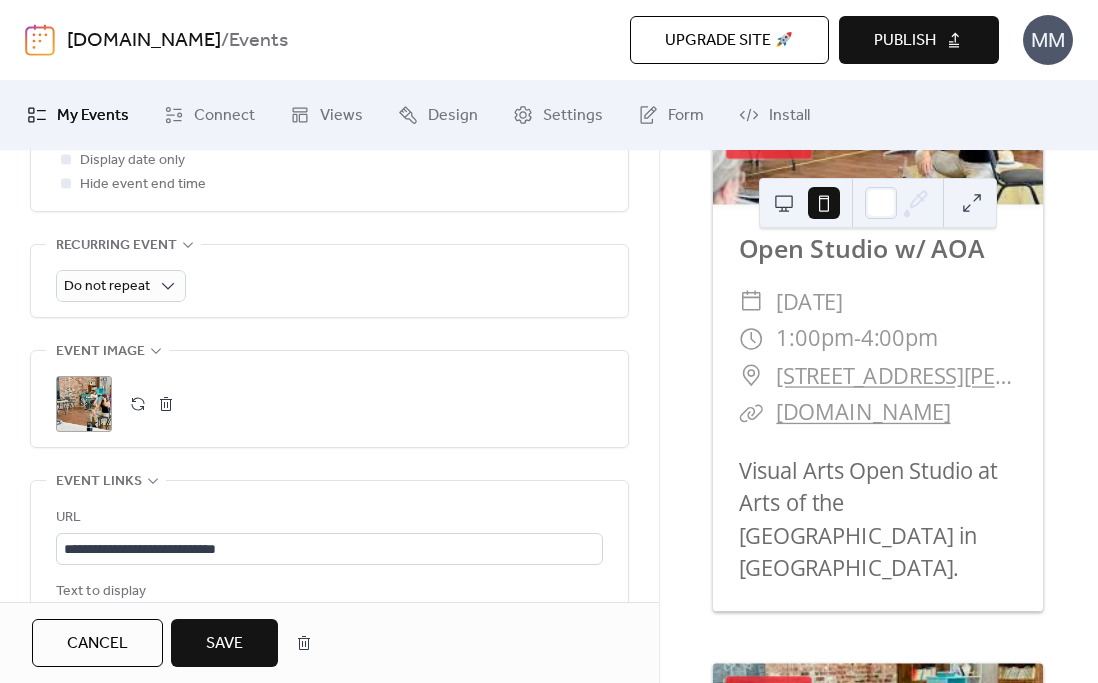 scroll, scrollTop: 976, scrollLeft: 0, axis: vertical 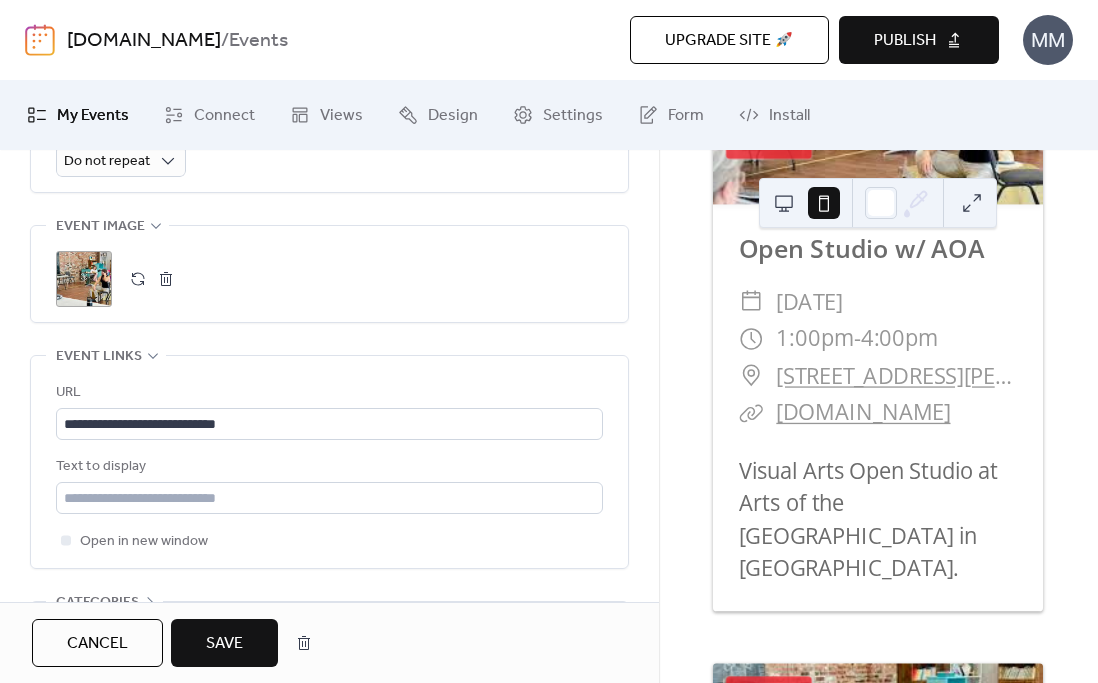 click on "Save" at bounding box center [224, 643] 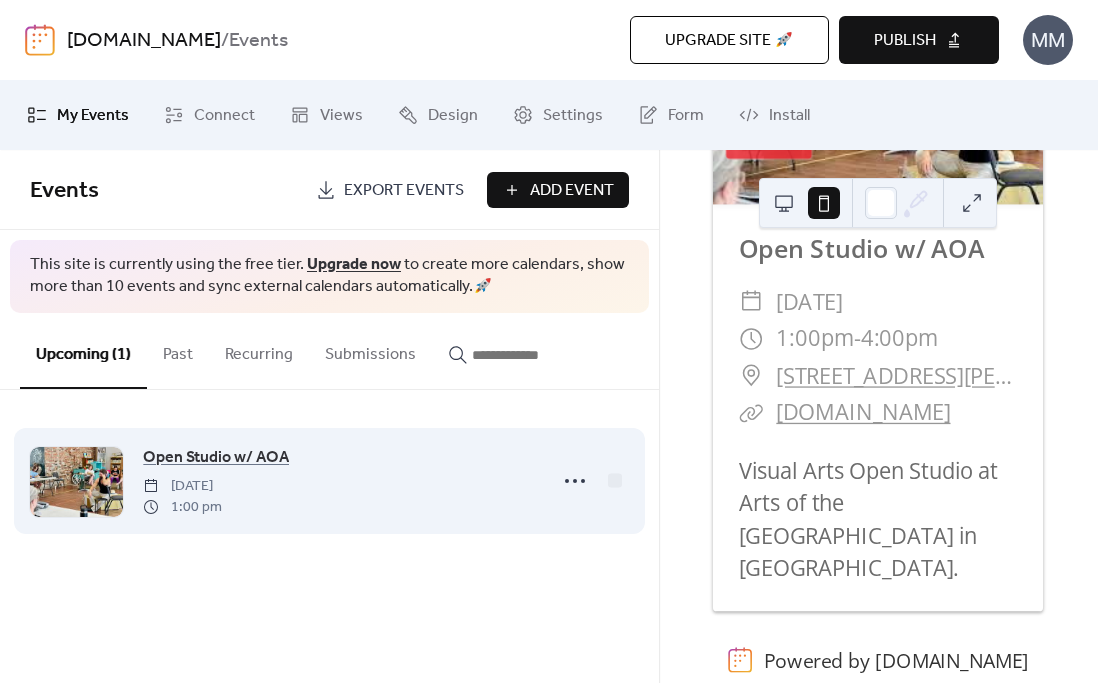 scroll, scrollTop: 0, scrollLeft: 0, axis: both 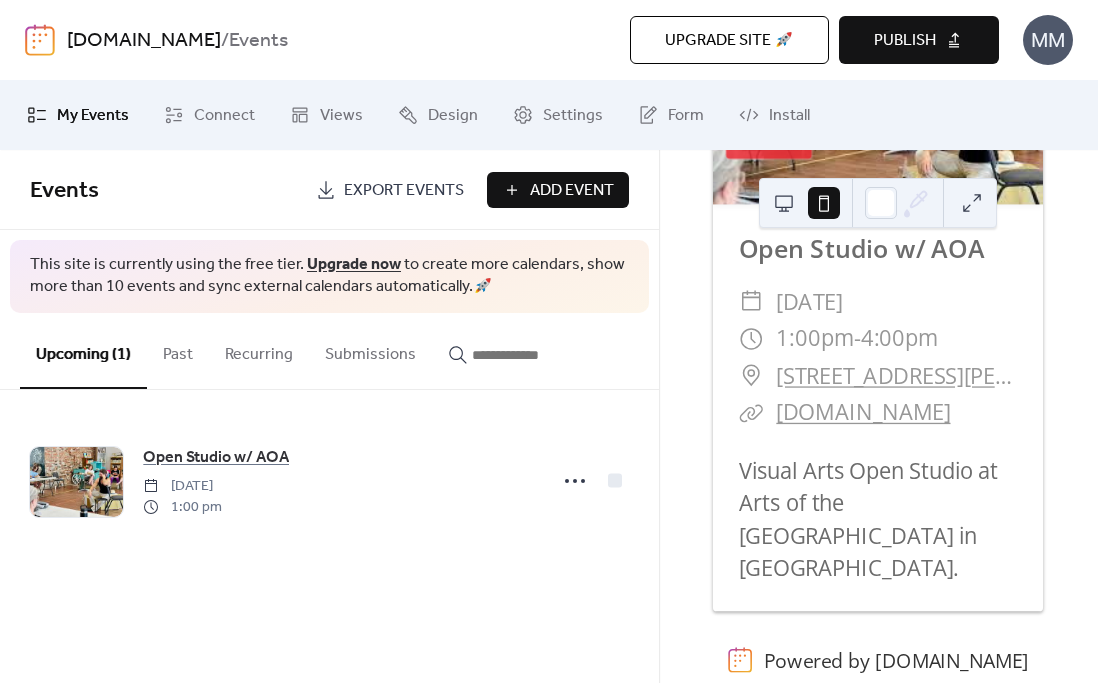 click at bounding box center (784, 203) 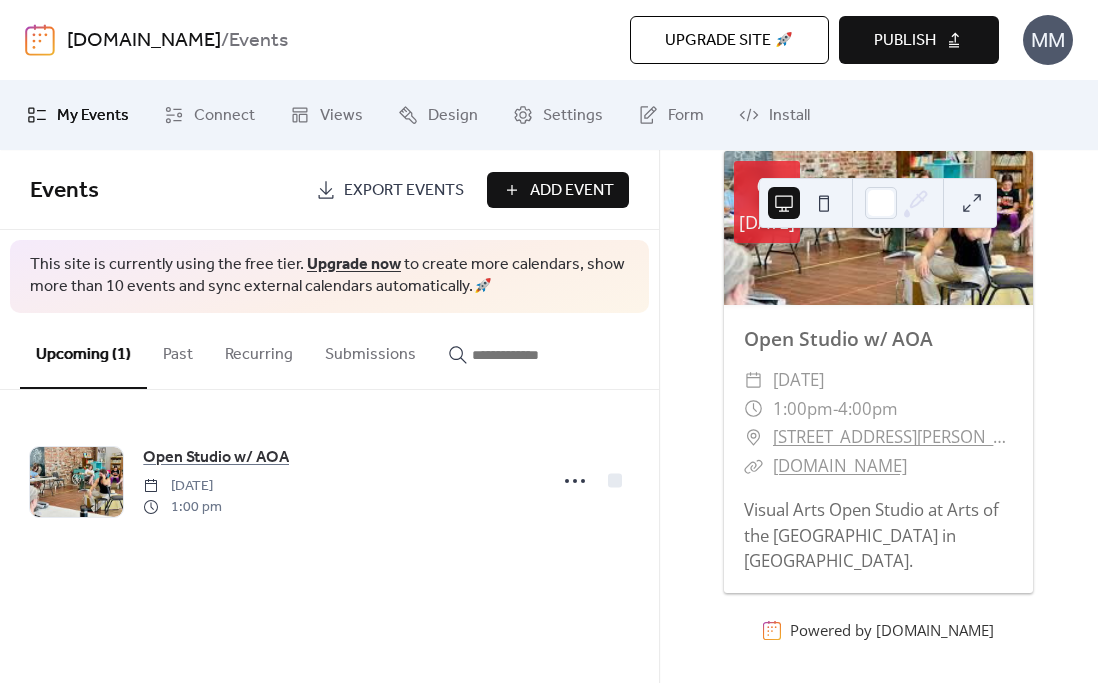click at bounding box center [824, 203] 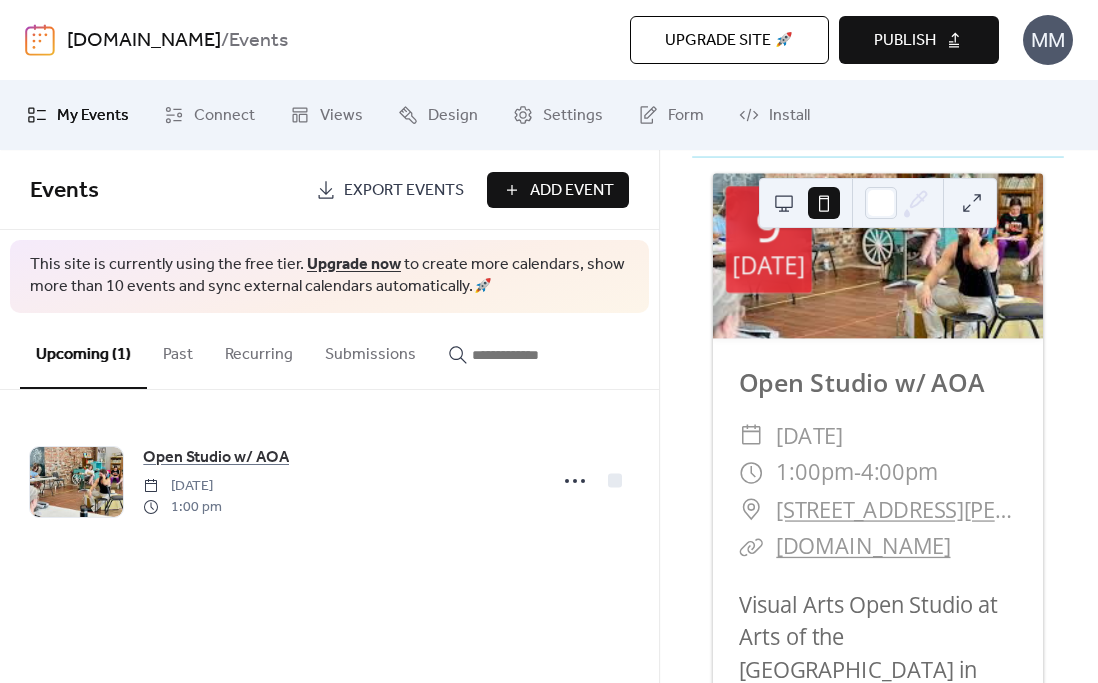 scroll, scrollTop: 352, scrollLeft: 0, axis: vertical 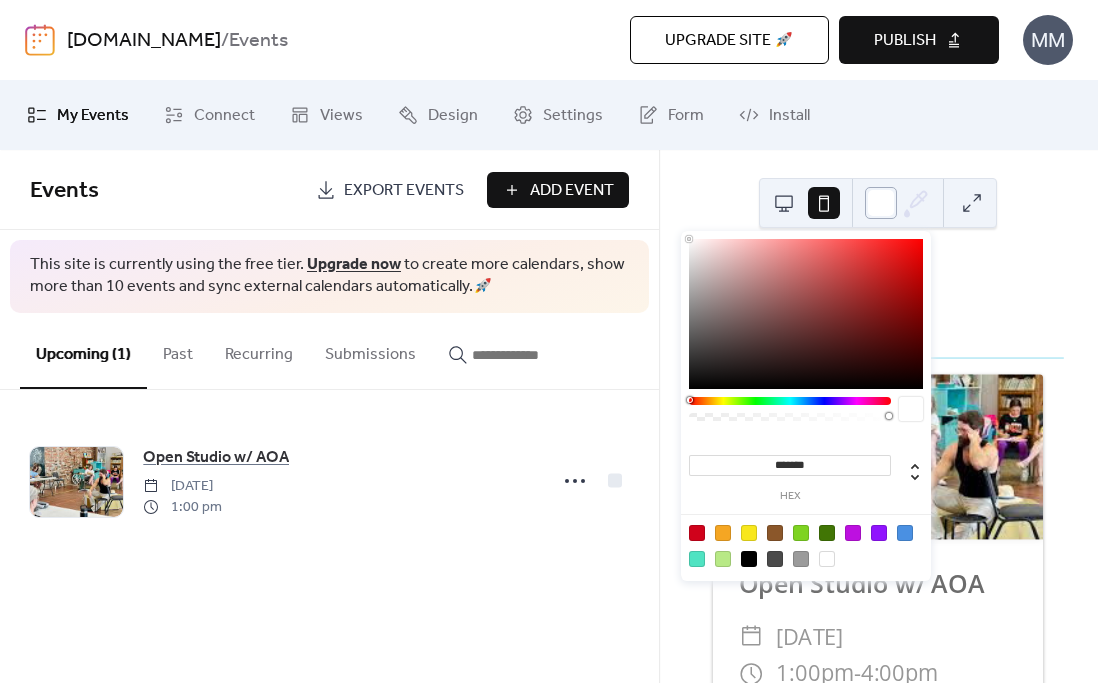 click at bounding box center (881, 203) 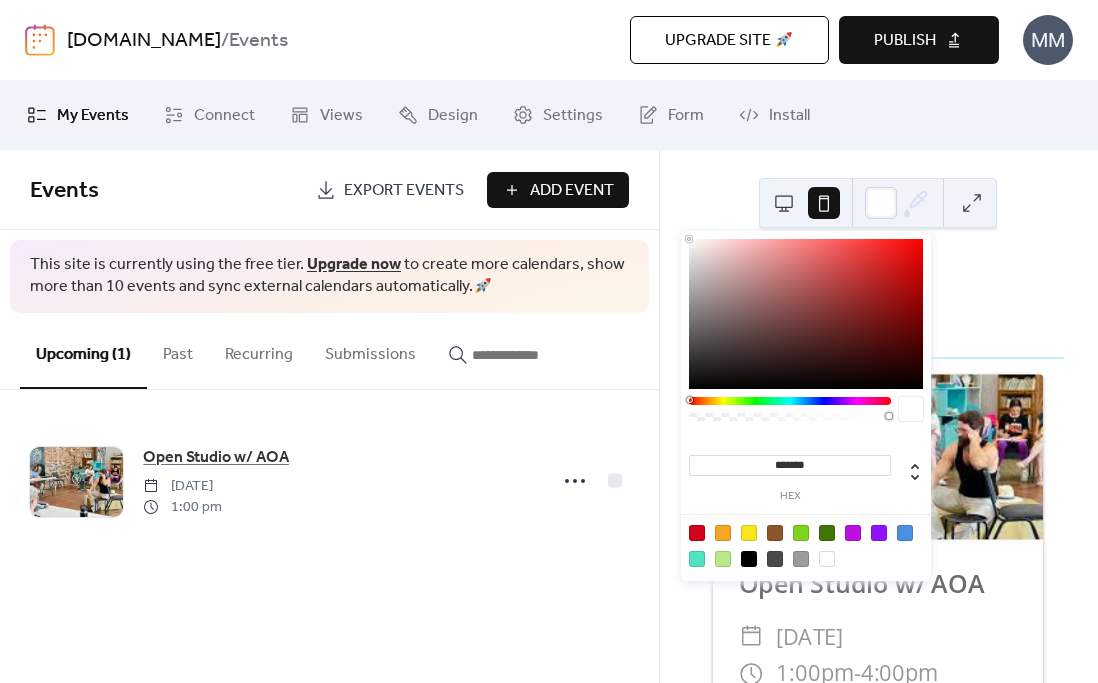 click on "Upcoming events" at bounding box center [879, 275] 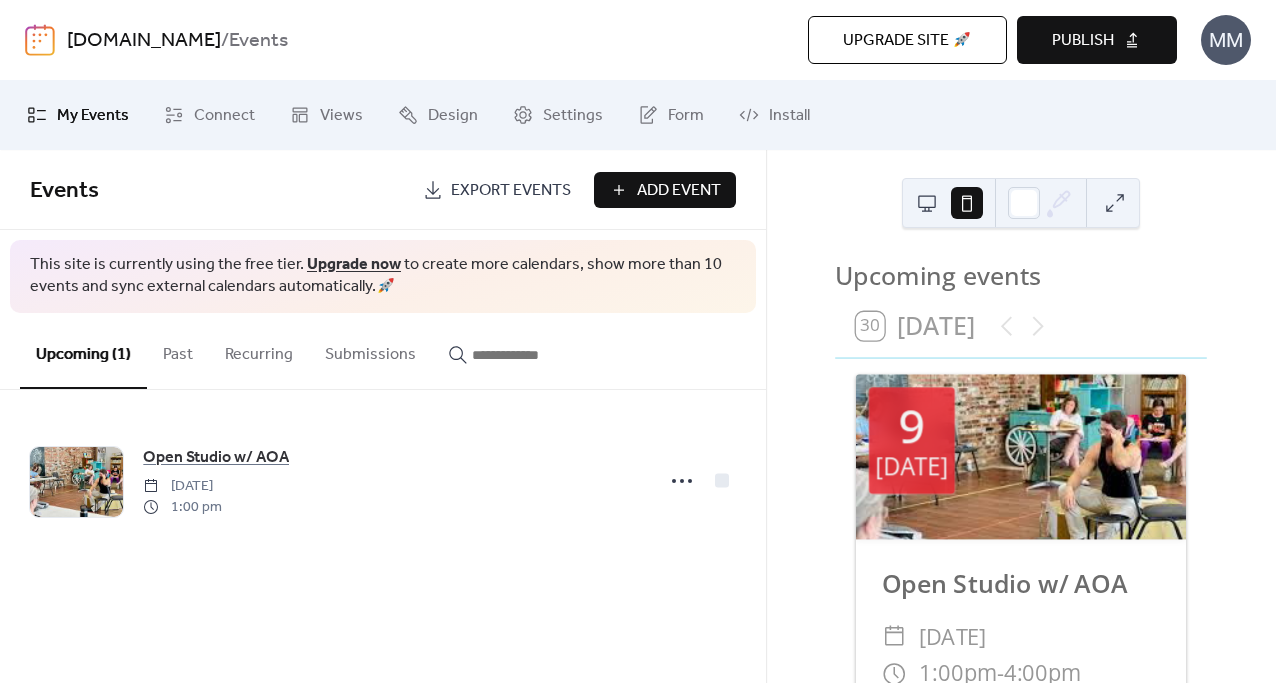 click on "Publish" at bounding box center [1083, 41] 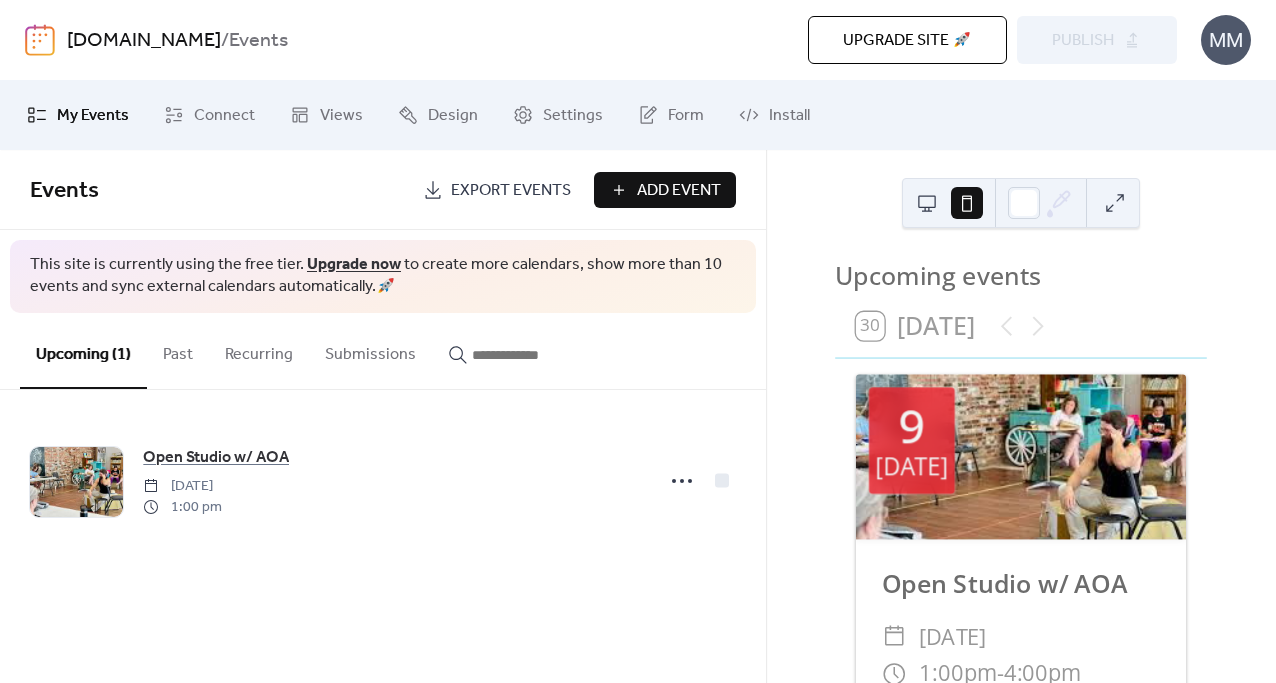 click at bounding box center (76, 482) 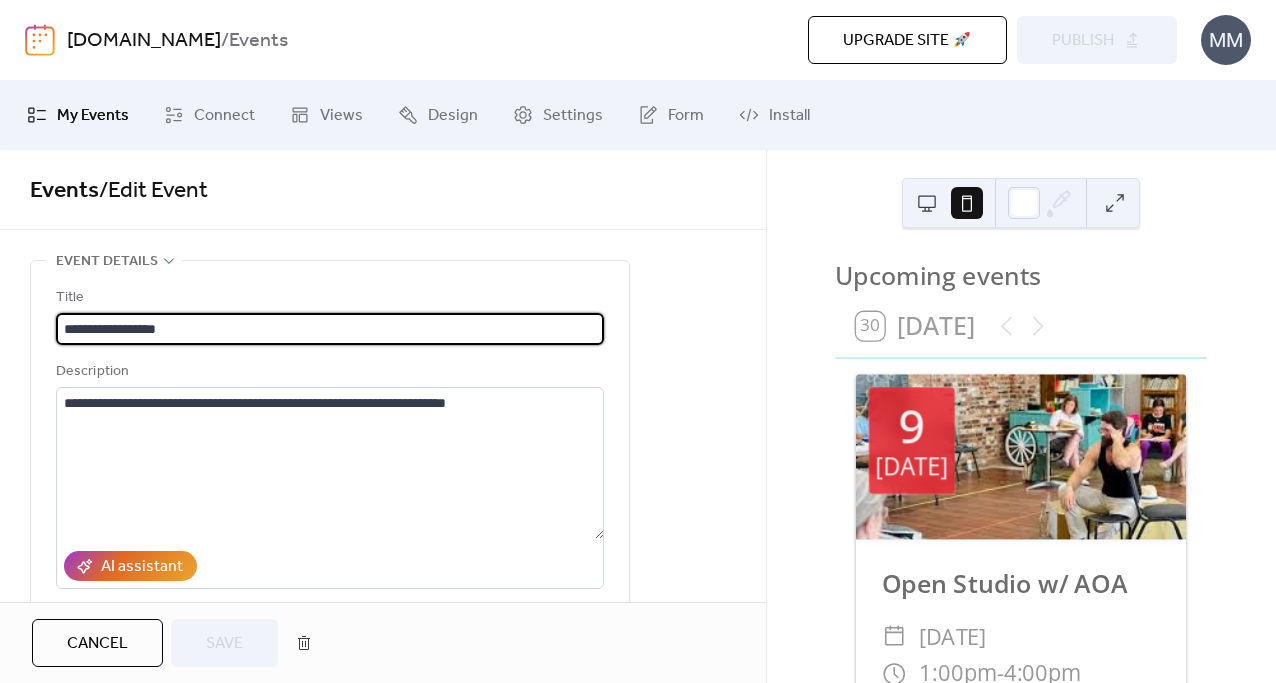 scroll, scrollTop: 0, scrollLeft: 0, axis: both 